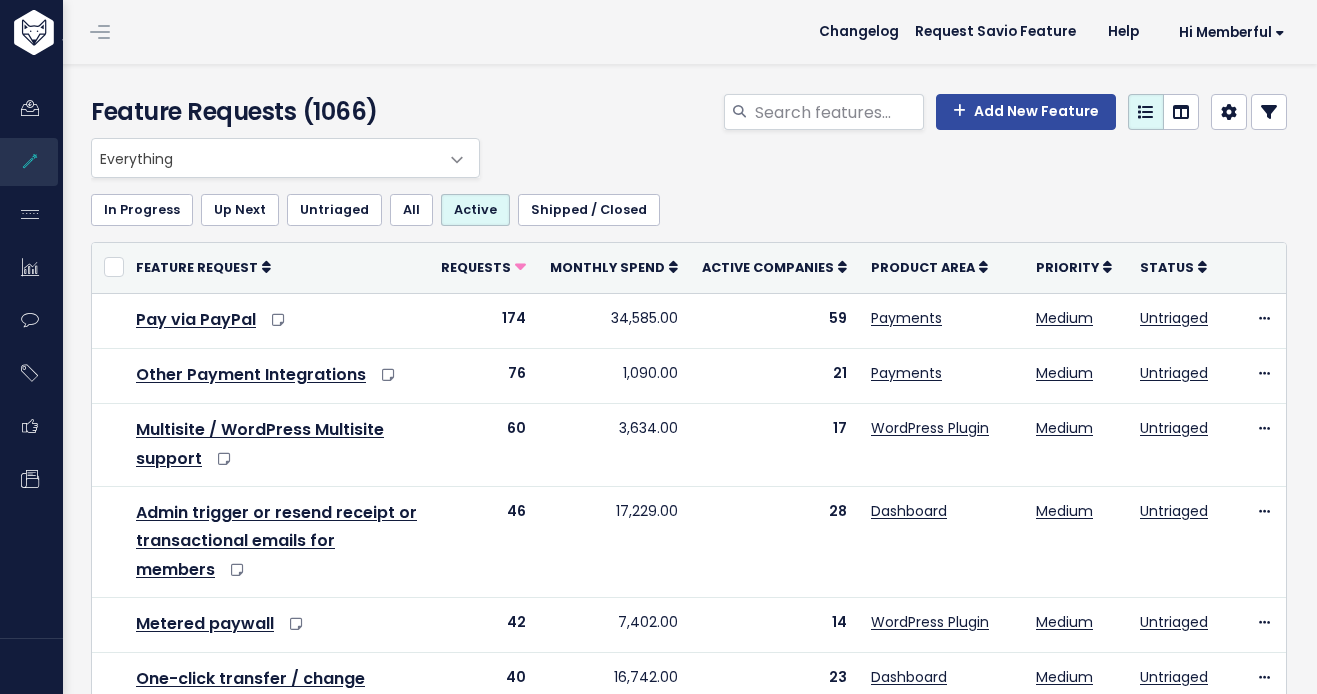 scroll, scrollTop: 0, scrollLeft: 0, axis: both 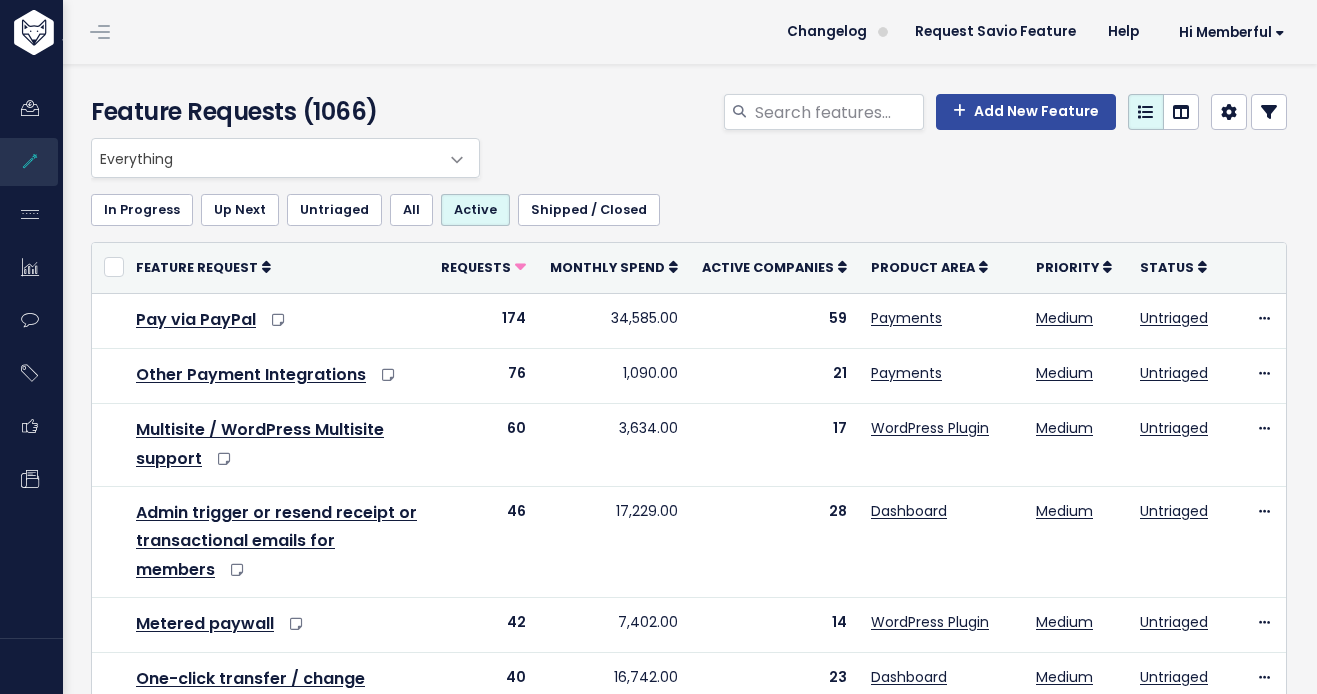 click on "Everything" at bounding box center (265, 158) 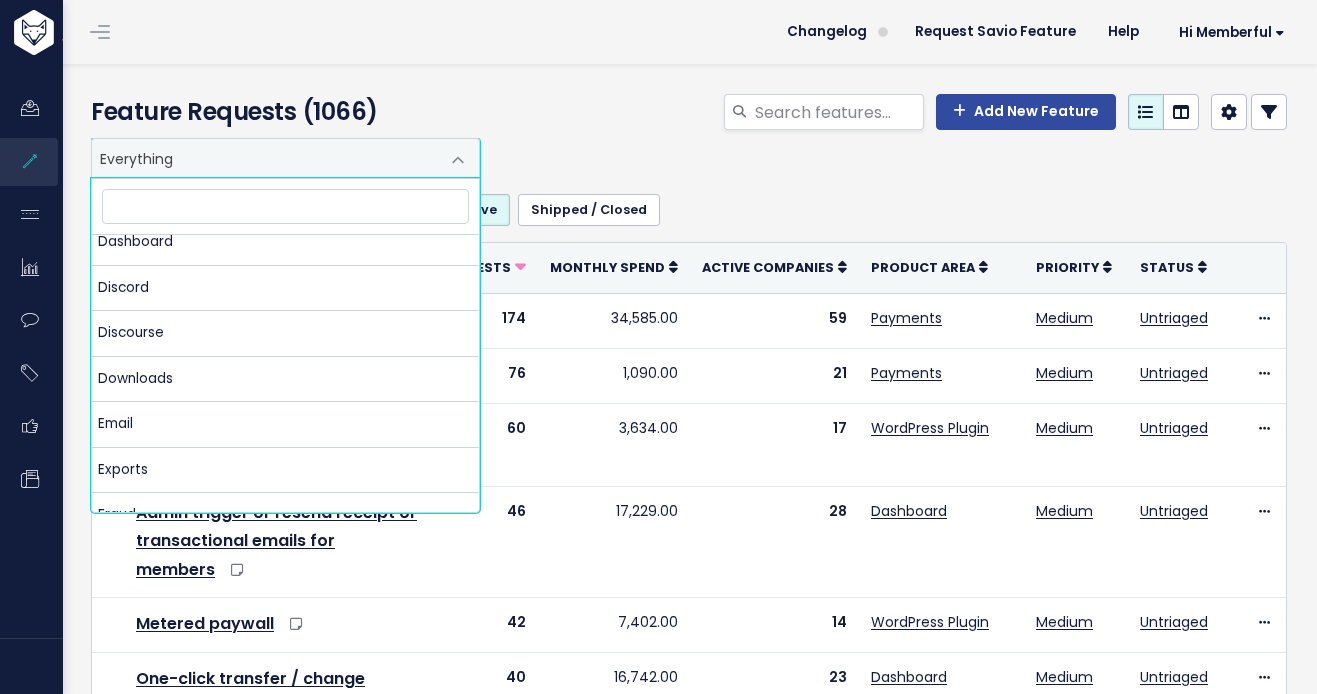 scroll, scrollTop: 498, scrollLeft: 0, axis: vertical 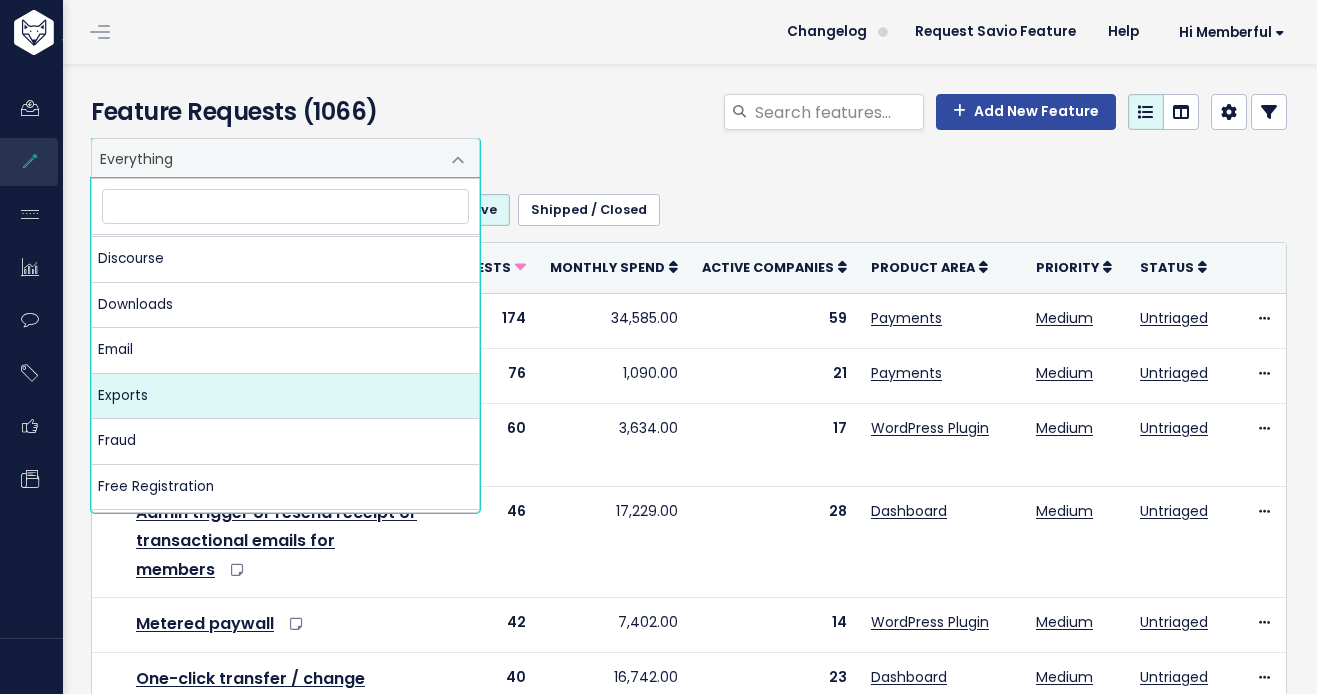 select on "MAIN:EXPORTS" 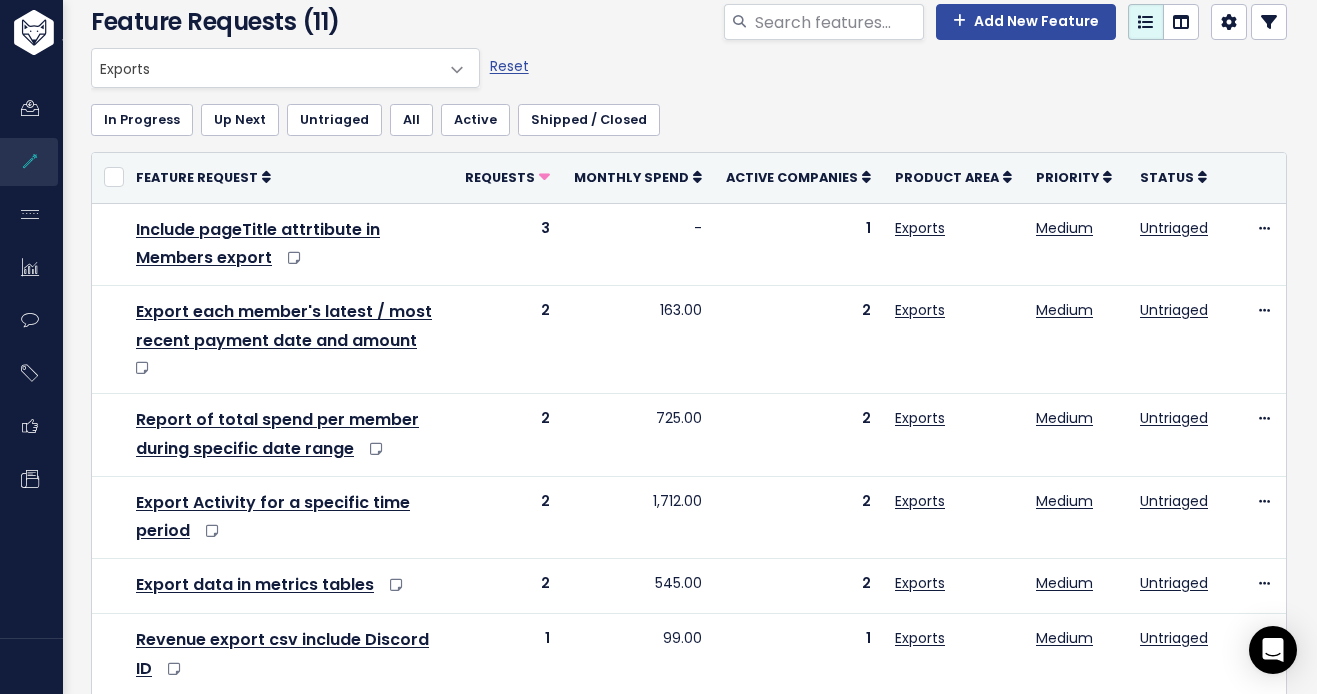 scroll, scrollTop: 0, scrollLeft: 0, axis: both 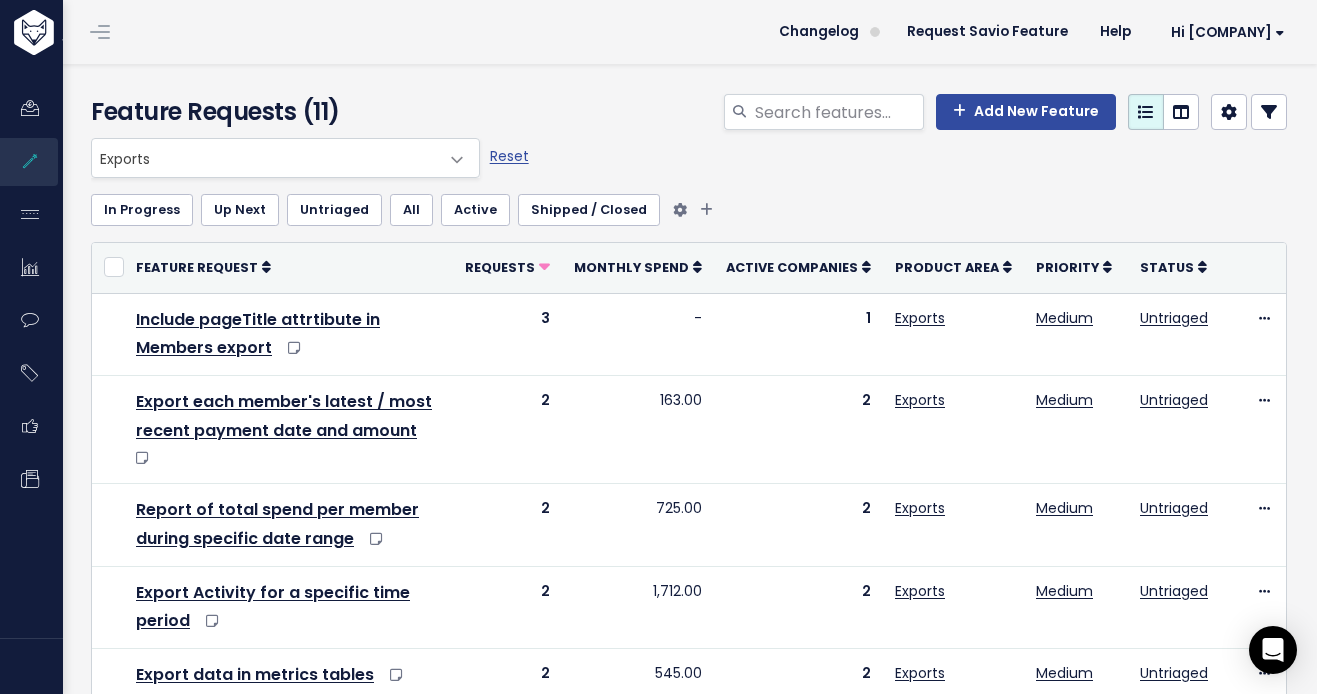 click on "Active" at bounding box center (475, 210) 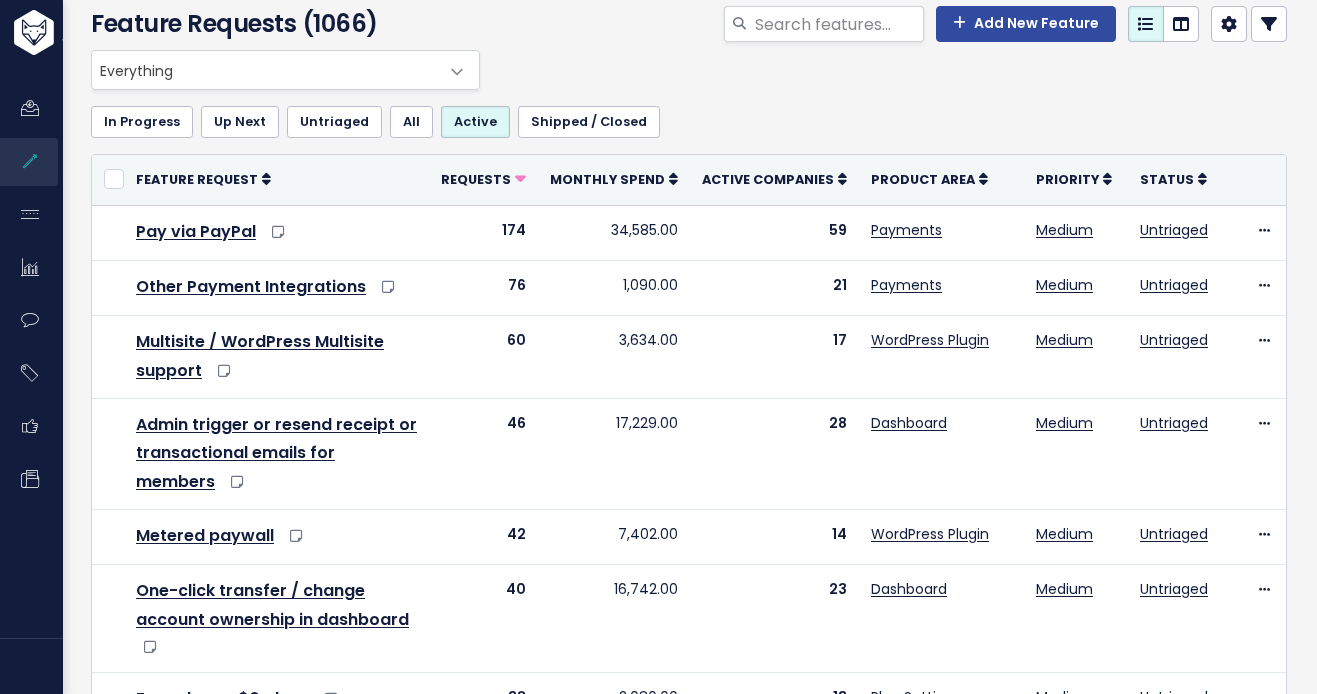scroll, scrollTop: 86, scrollLeft: 0, axis: vertical 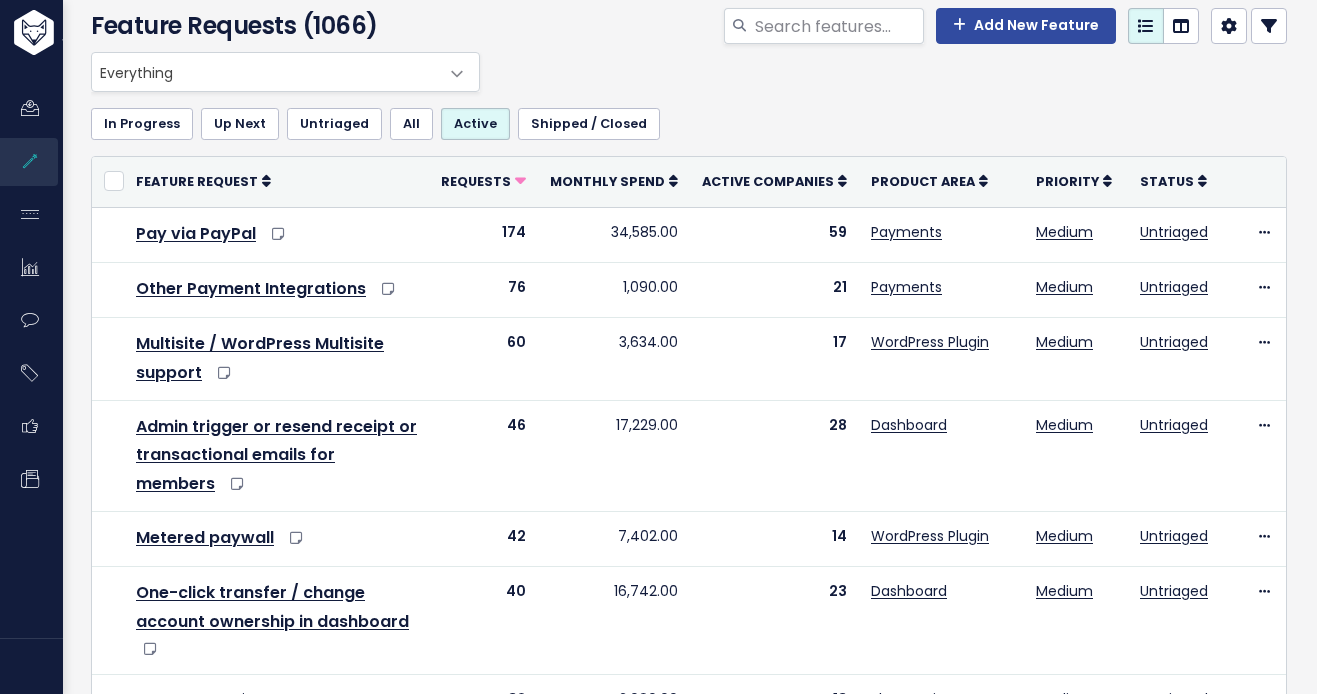 click on "Everything" at bounding box center (265, 72) 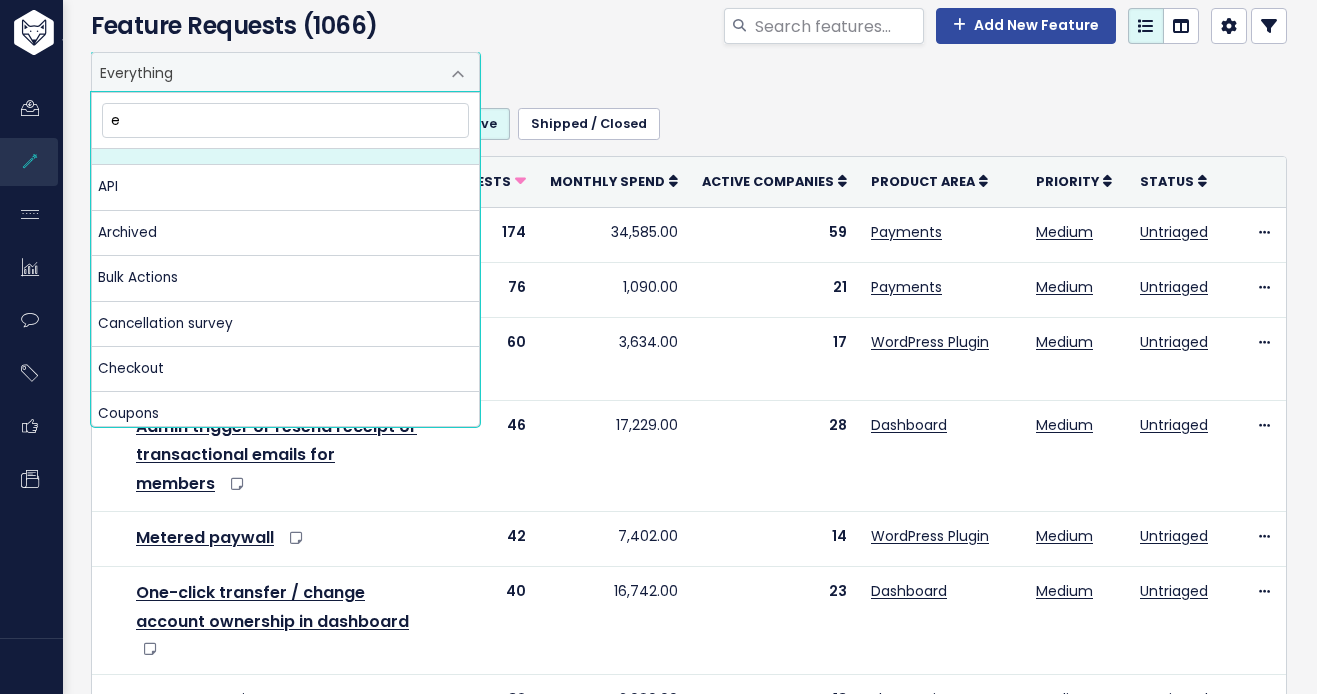 scroll, scrollTop: 0, scrollLeft: 0, axis: both 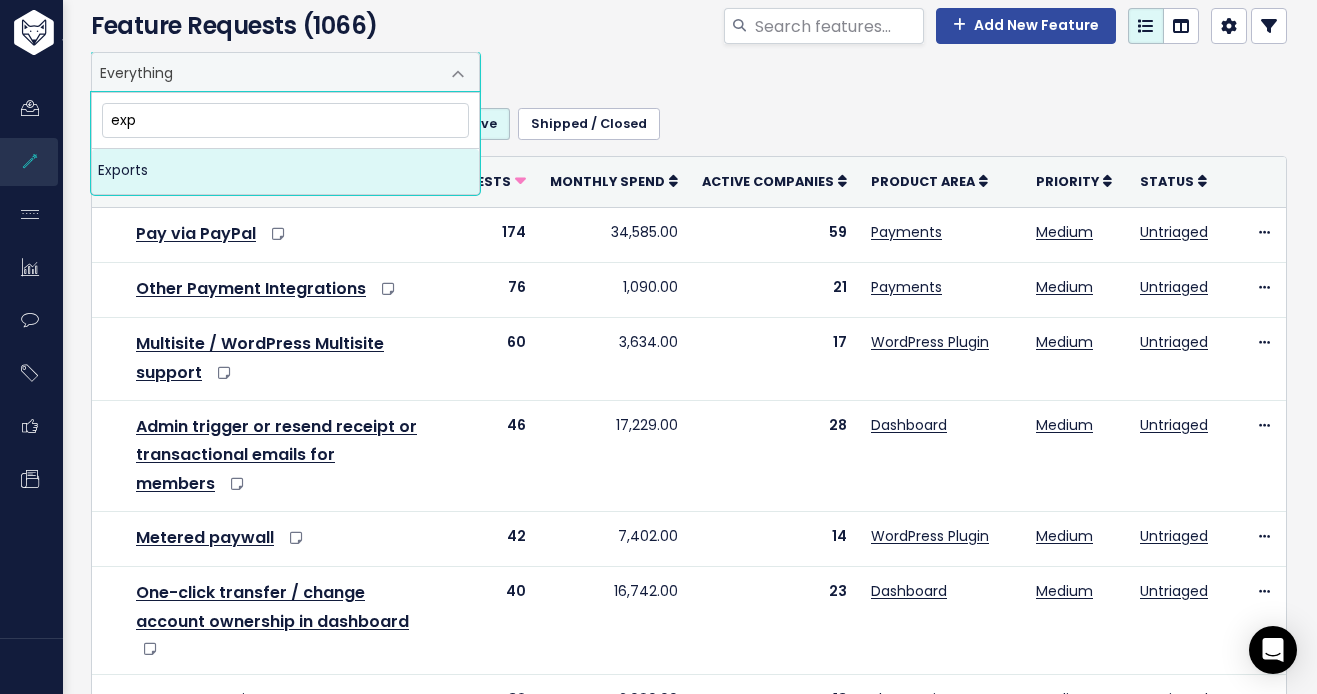 type on "exp" 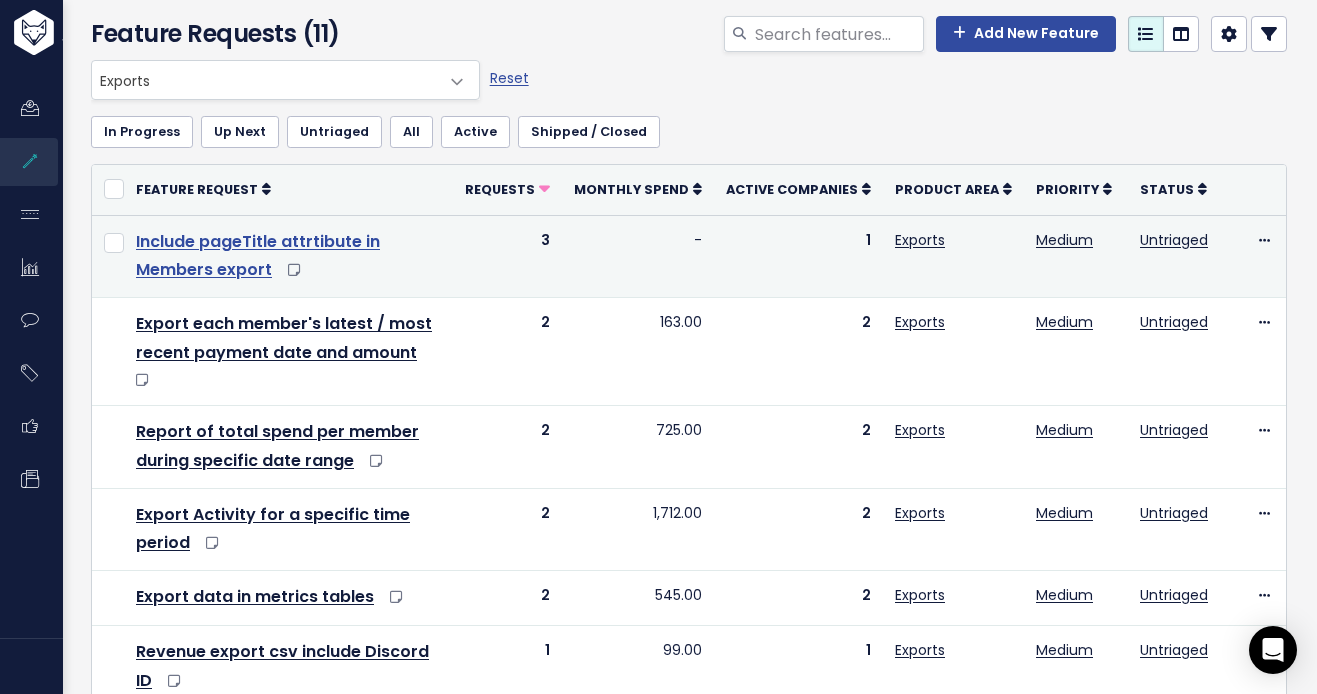scroll, scrollTop: 0, scrollLeft: 0, axis: both 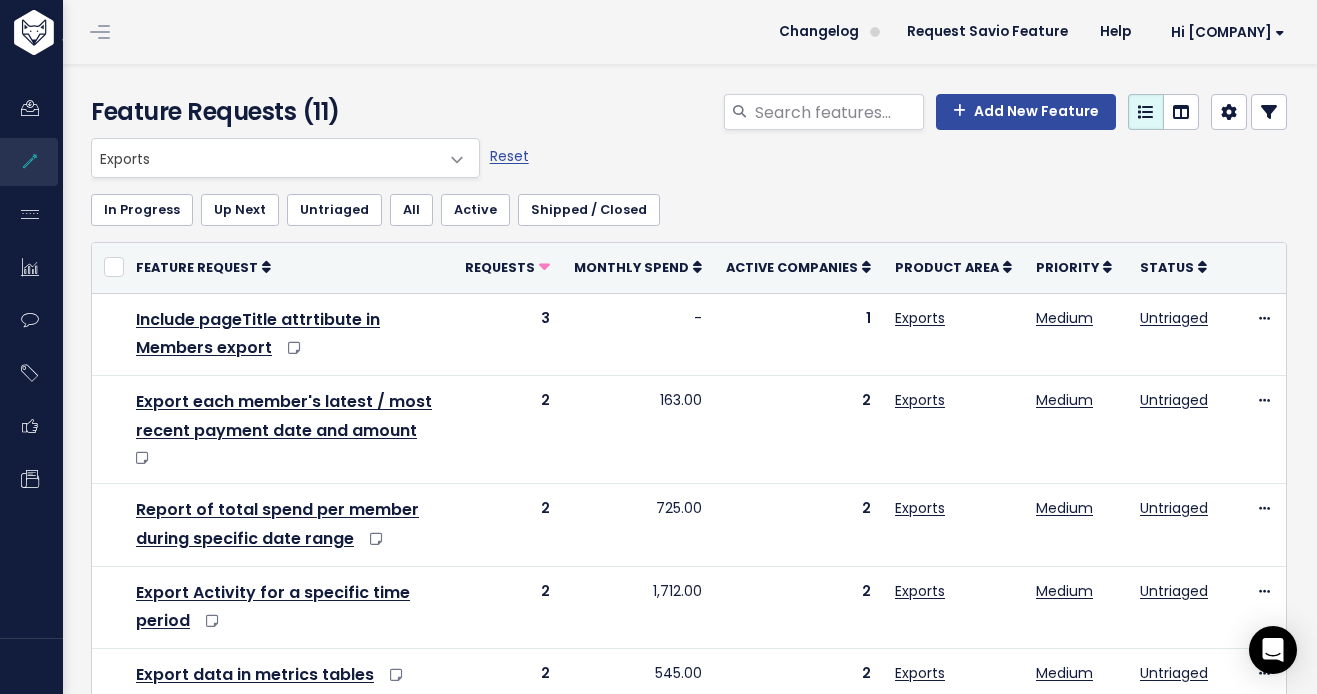 click on "Exports" at bounding box center (265, 158) 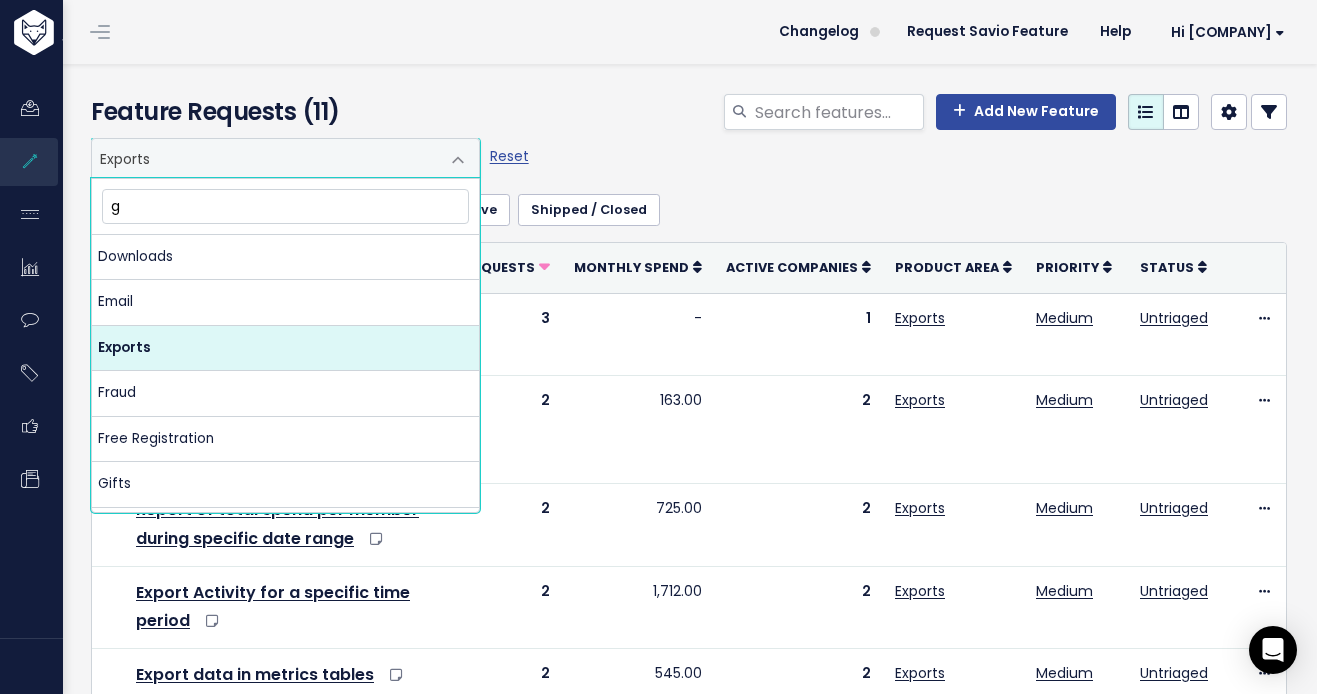 scroll, scrollTop: 0, scrollLeft: 0, axis: both 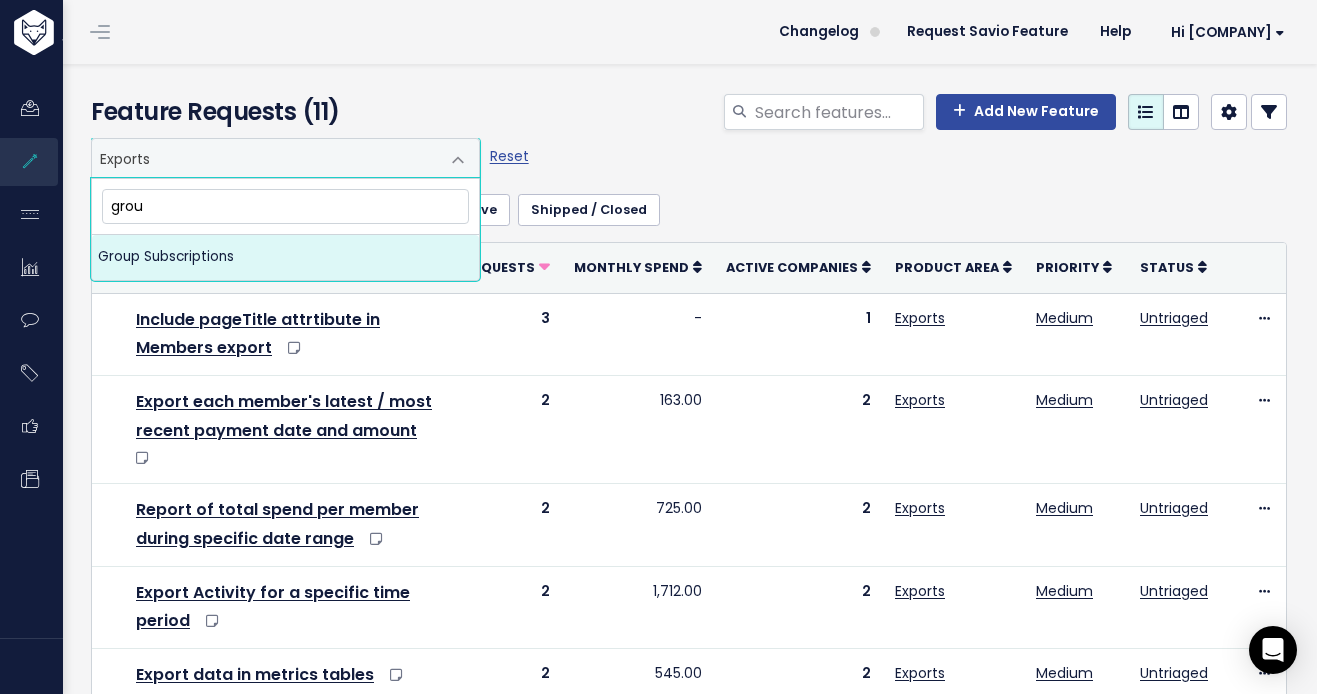 type on "grou" 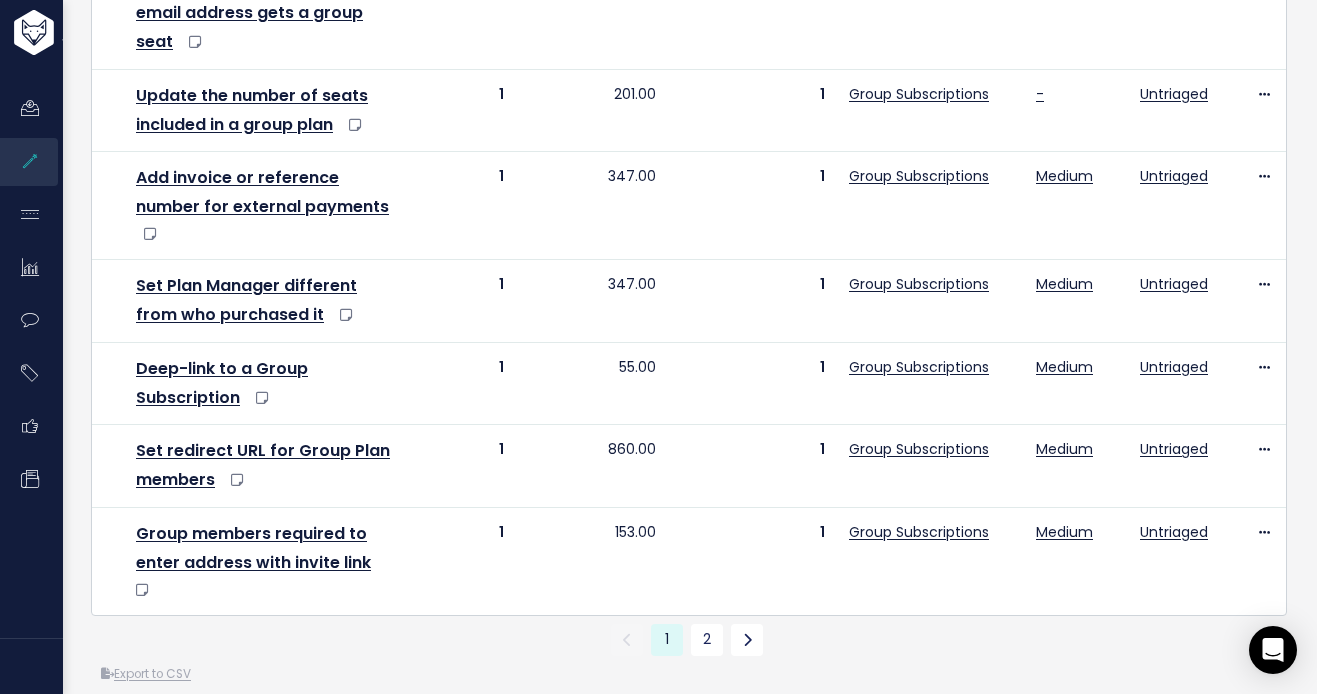 scroll, scrollTop: 1490, scrollLeft: 0, axis: vertical 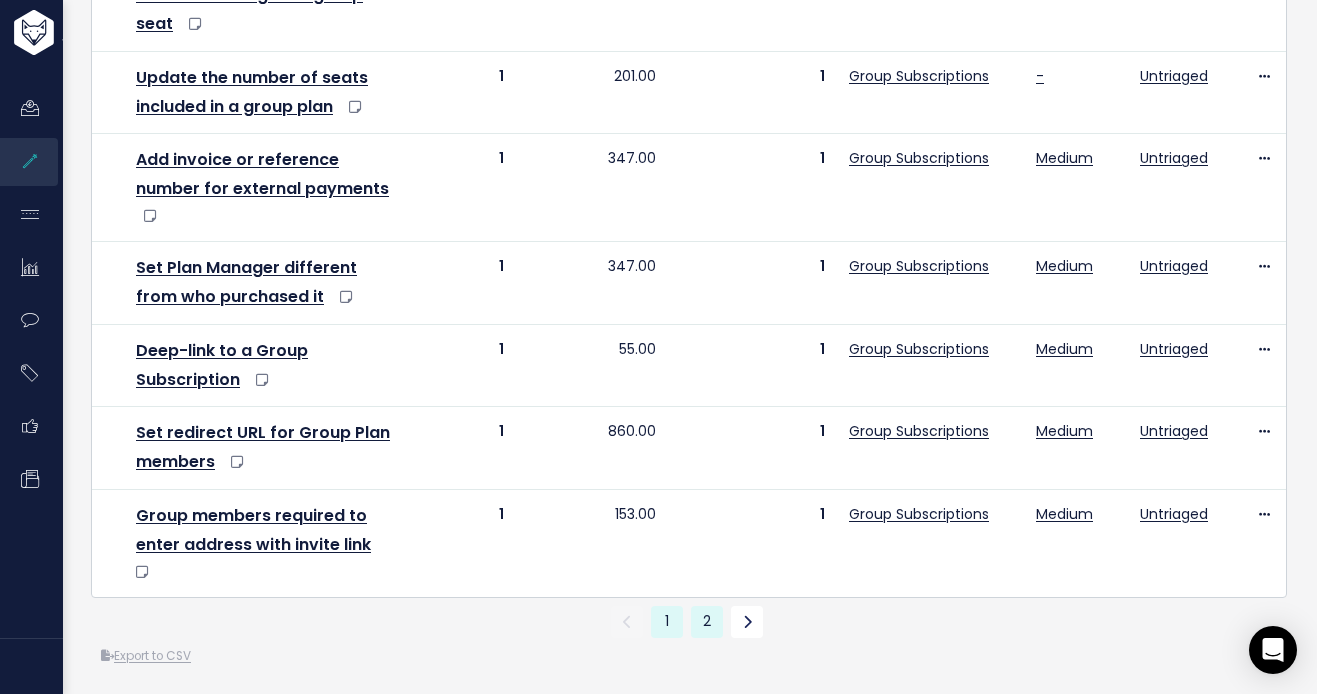 click on "2" at bounding box center (707, 622) 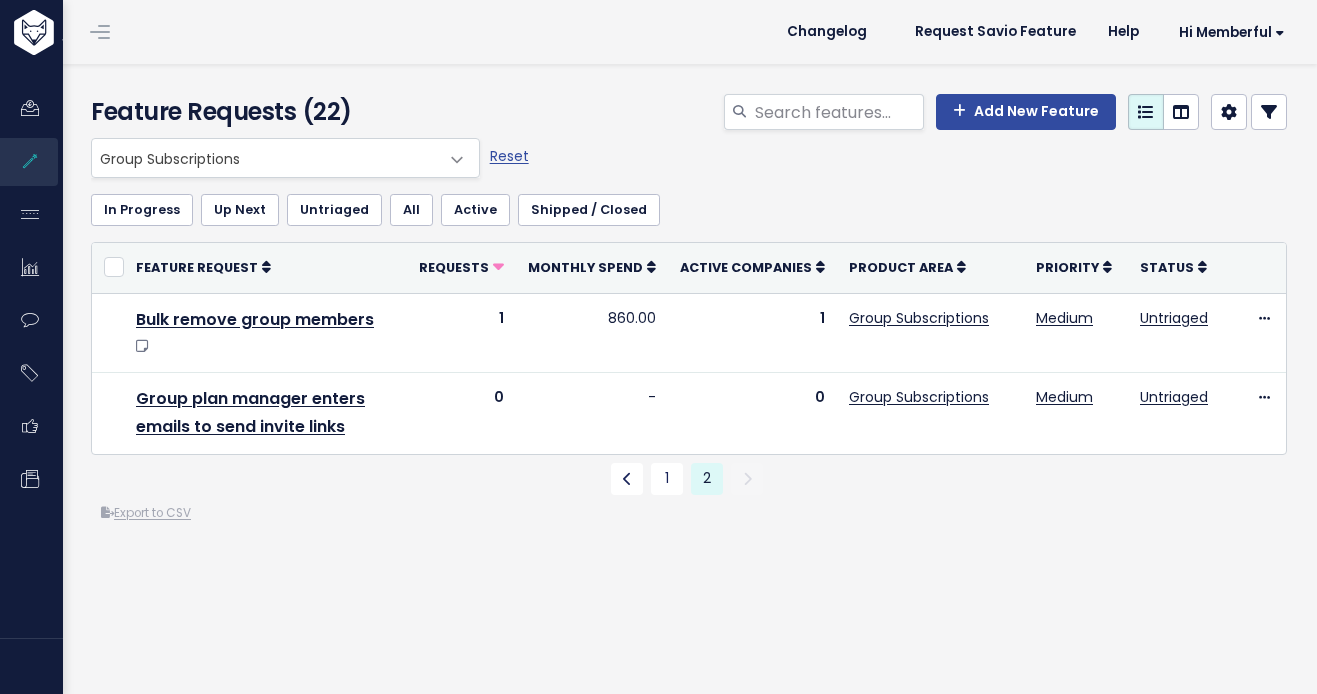 scroll, scrollTop: 0, scrollLeft: 0, axis: both 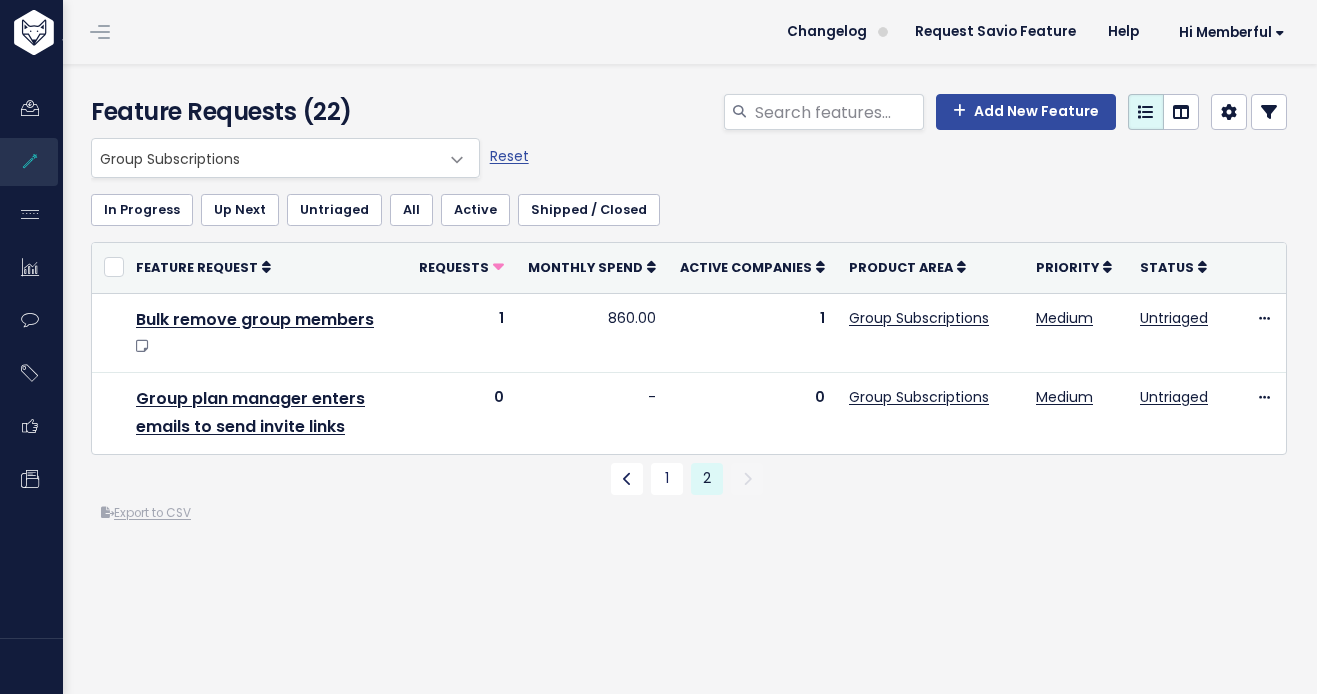 click on "Group Subscriptions" at bounding box center (265, 158) 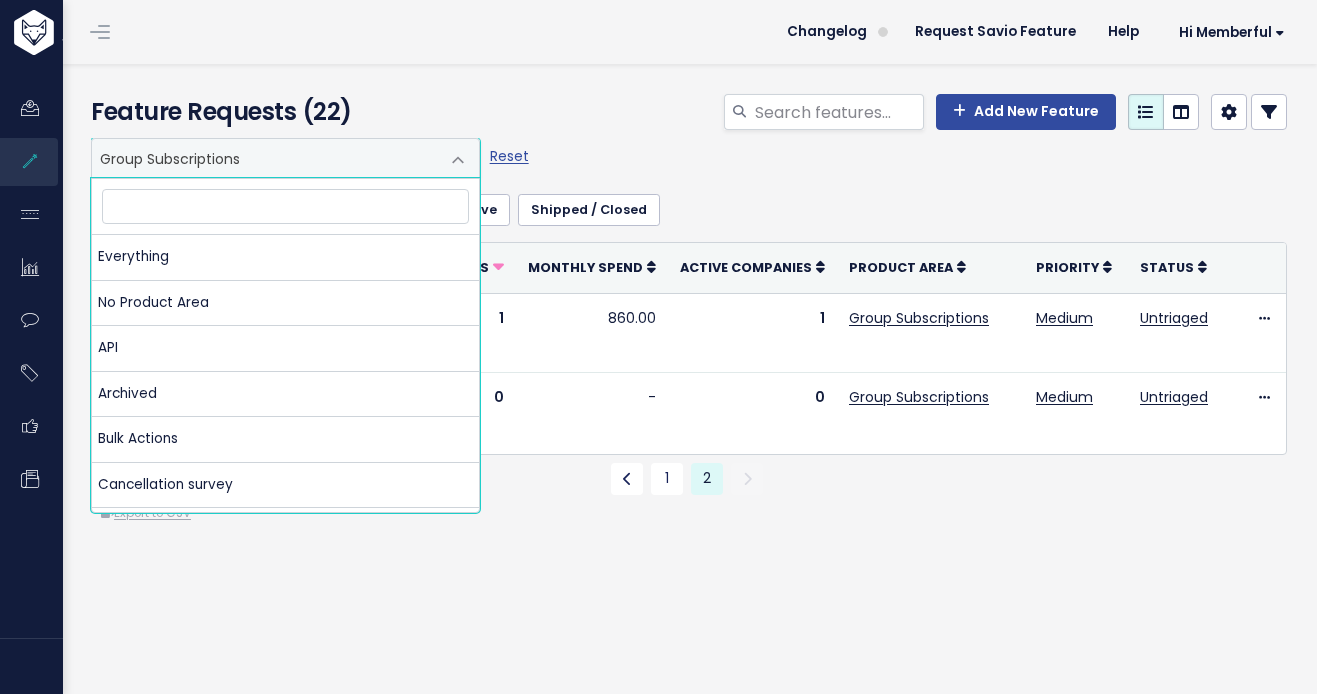 scroll, scrollTop: 728, scrollLeft: 0, axis: vertical 